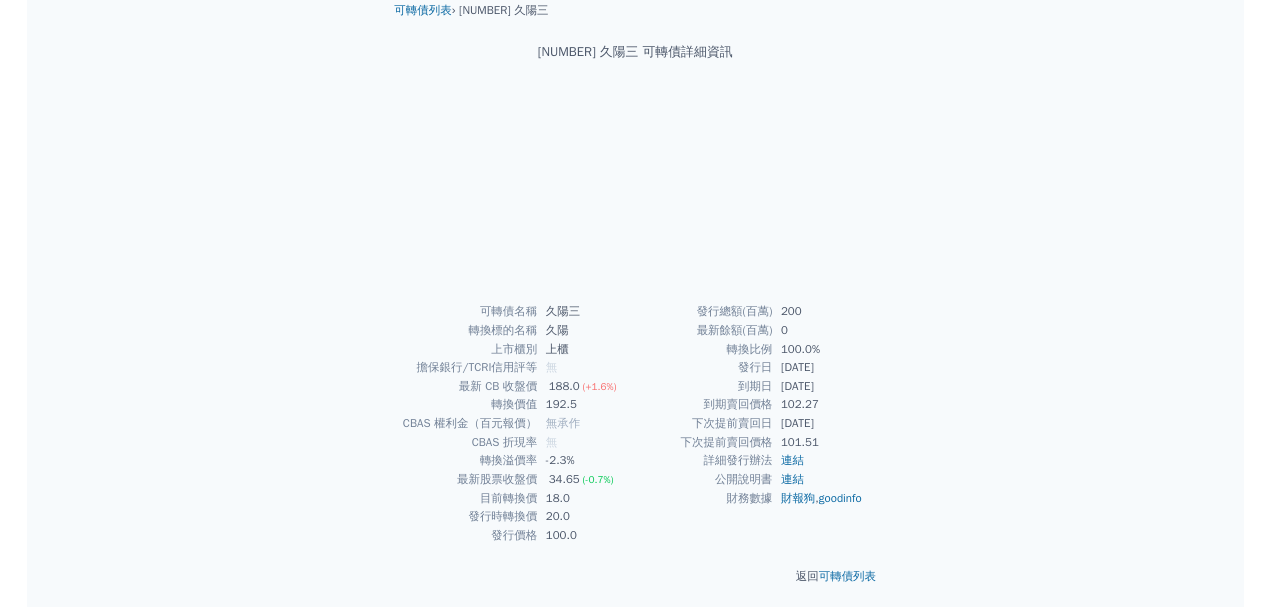 scroll, scrollTop: 78, scrollLeft: 0, axis: vertical 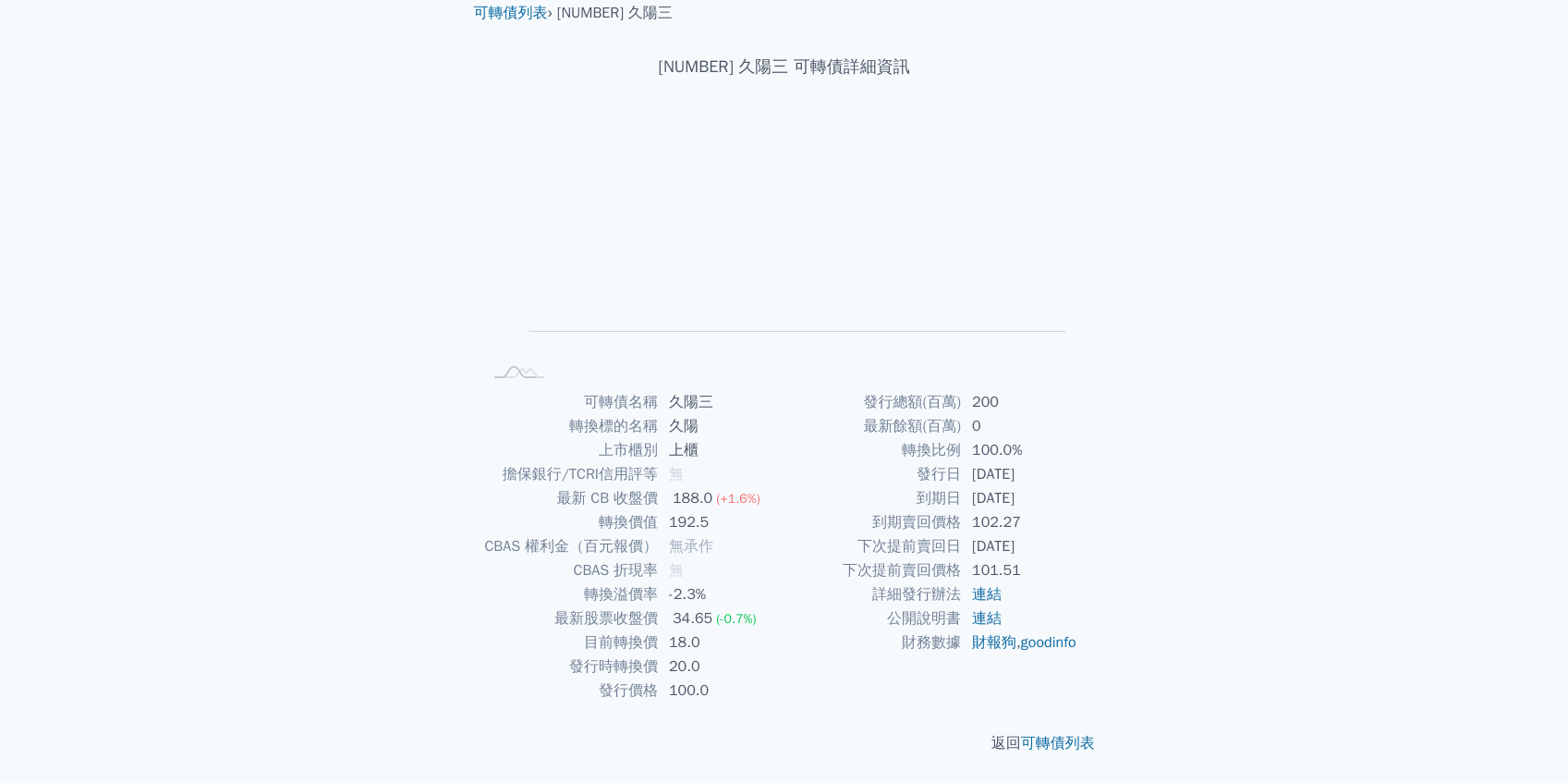 click on "到期日
2022-06-18" at bounding box center [936, 498] 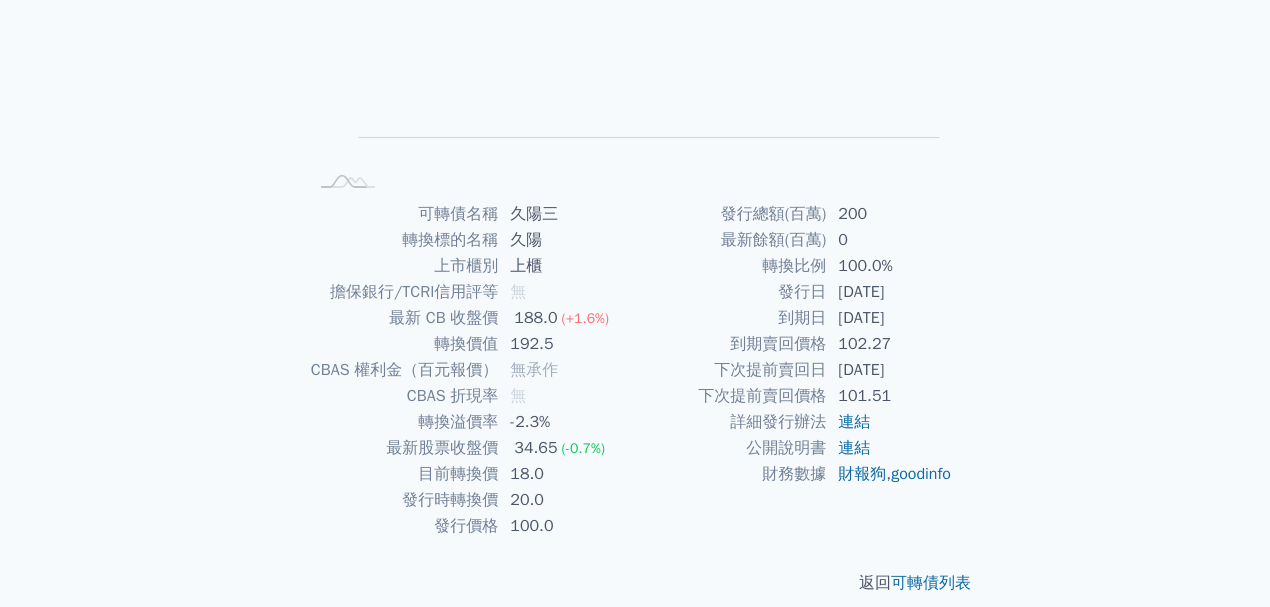 scroll, scrollTop: 318, scrollLeft: 0, axis: vertical 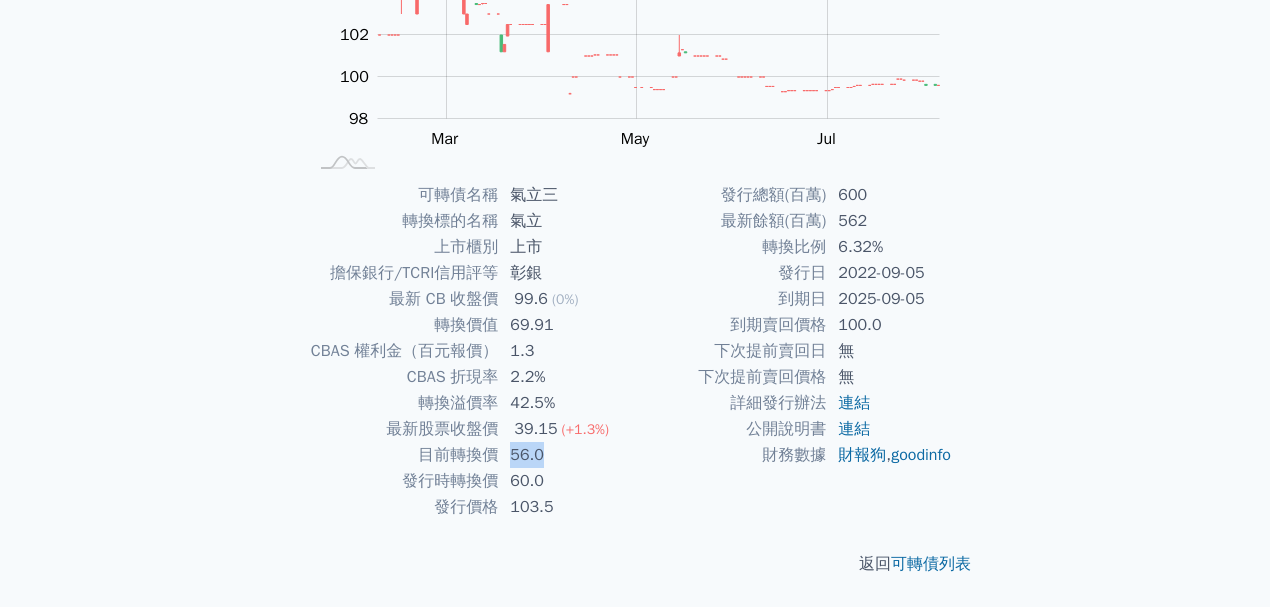 drag, startPoint x: 548, startPoint y: 453, endPoint x: 500, endPoint y: 451, distance: 48.04165 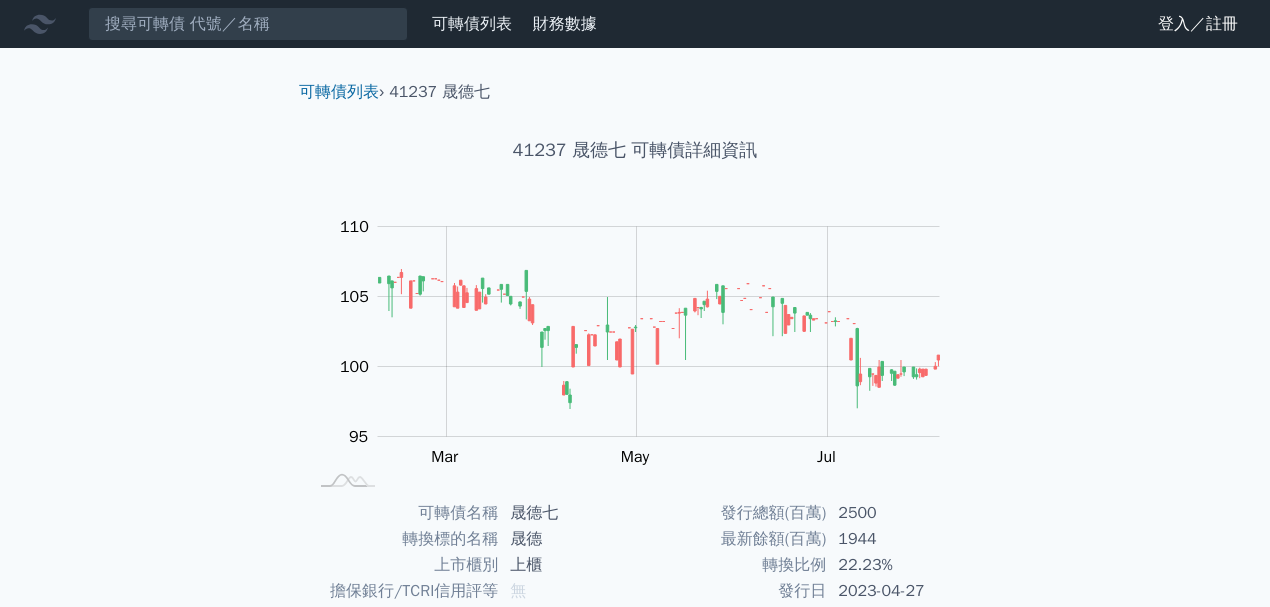 scroll, scrollTop: 266, scrollLeft: 0, axis: vertical 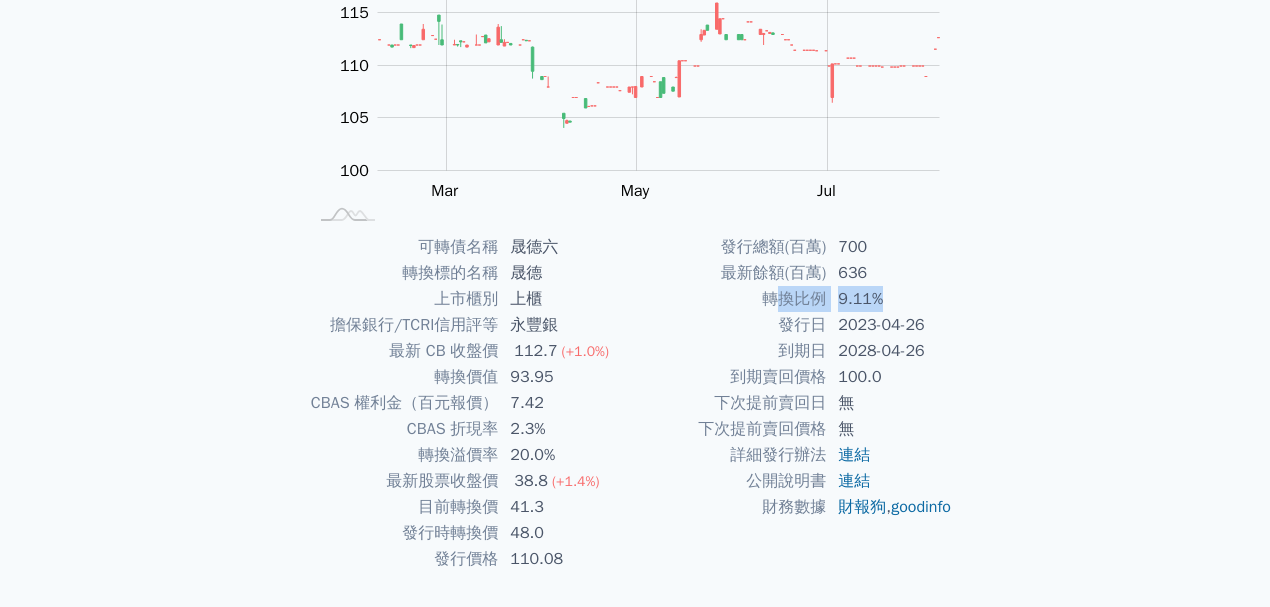 drag, startPoint x: 910, startPoint y: 296, endPoint x: 771, endPoint y: 295, distance: 139.0036 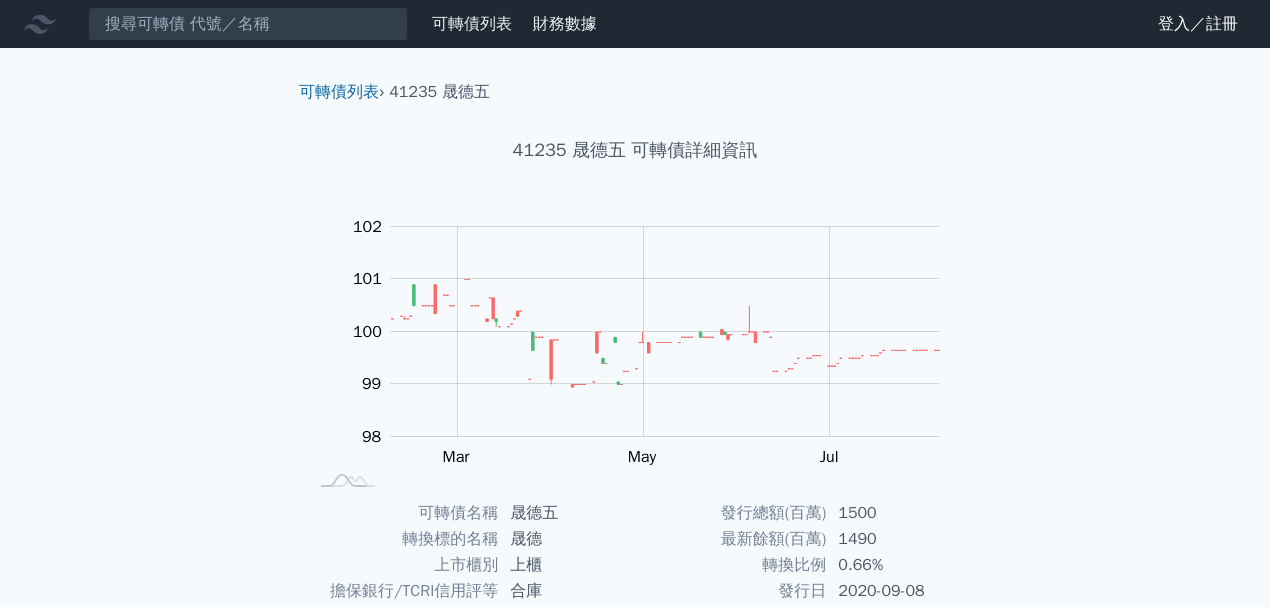 scroll, scrollTop: 318, scrollLeft: 0, axis: vertical 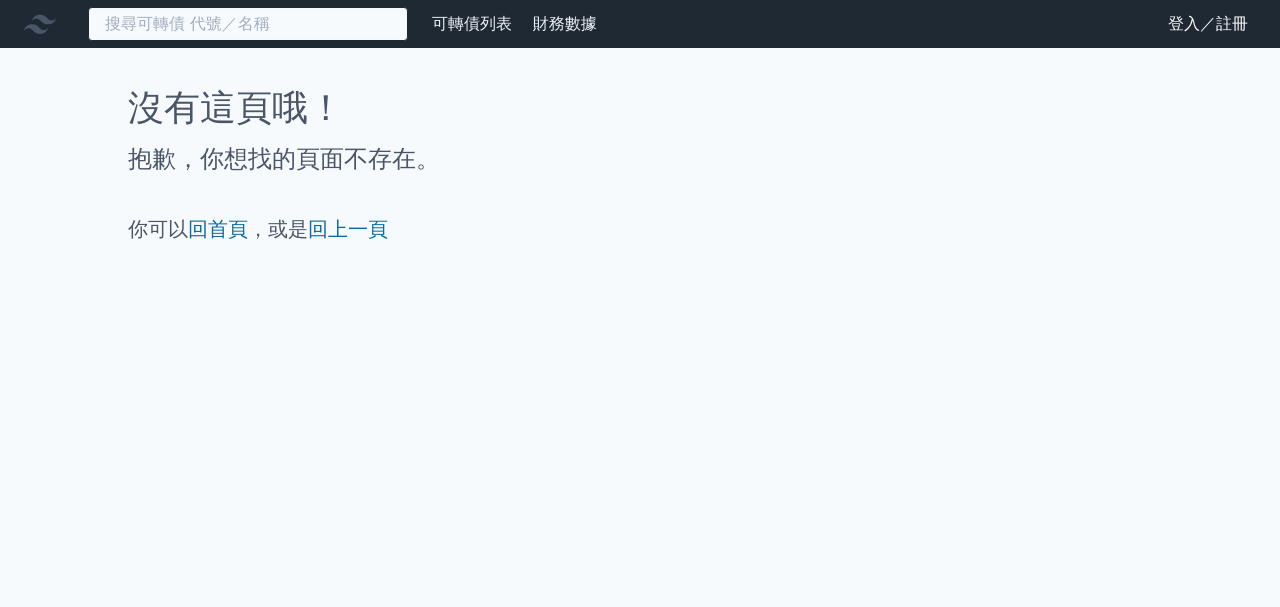click at bounding box center (248, 24) 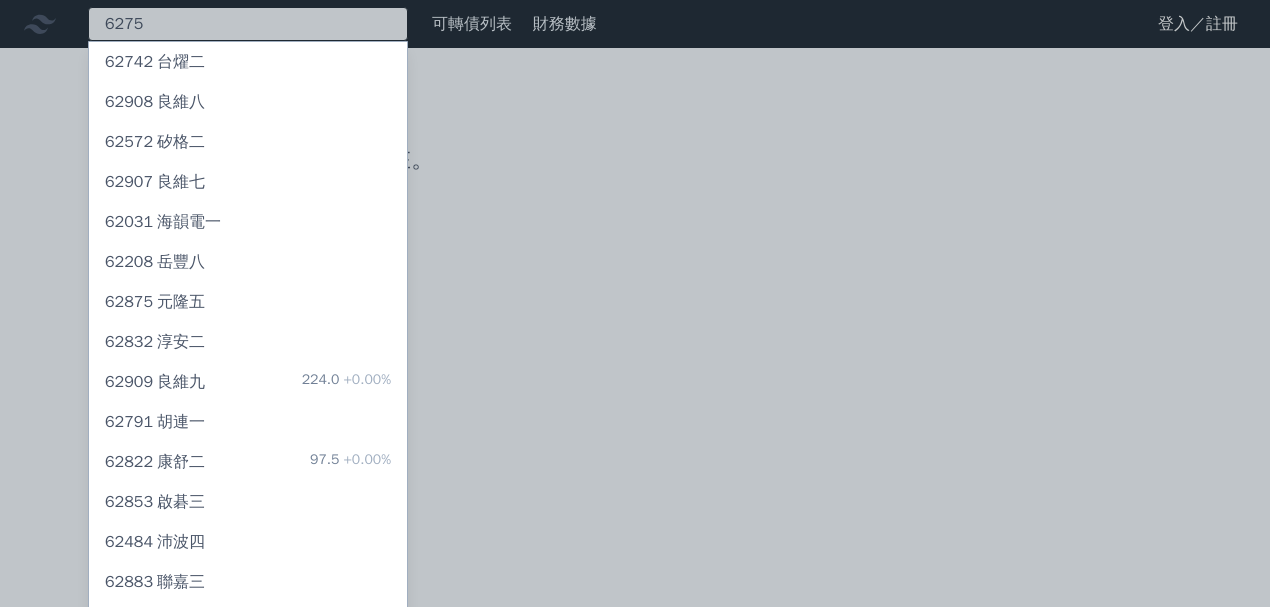 type on "6275" 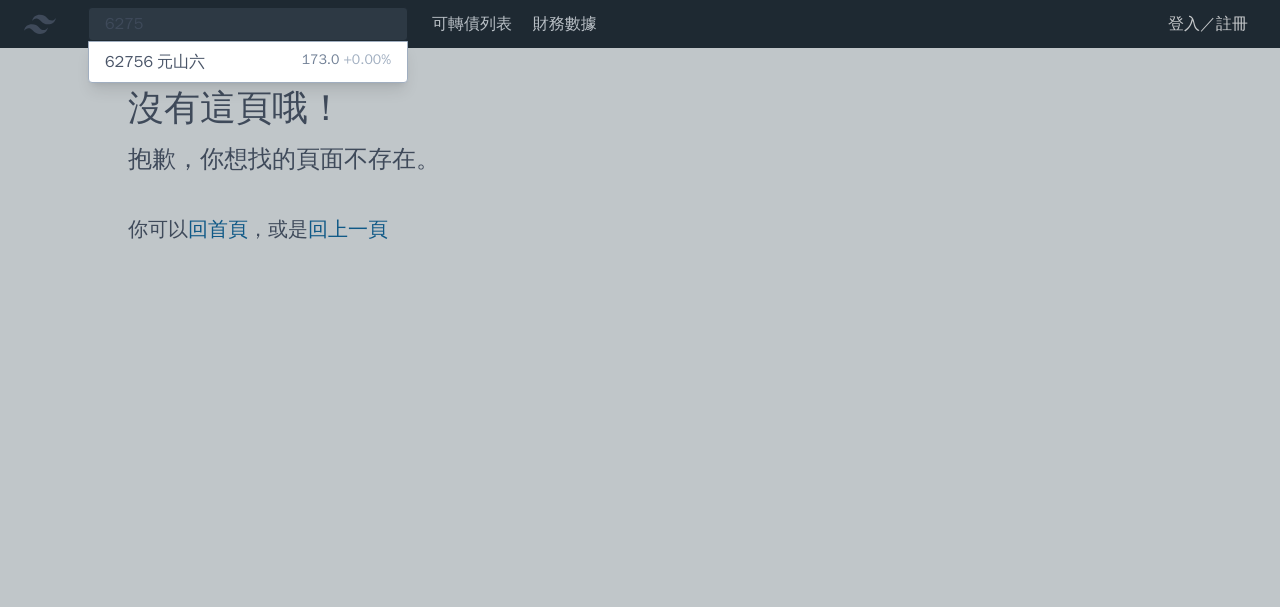 click on "62756 元山六
173.0 +0.00%" at bounding box center (248, 62) 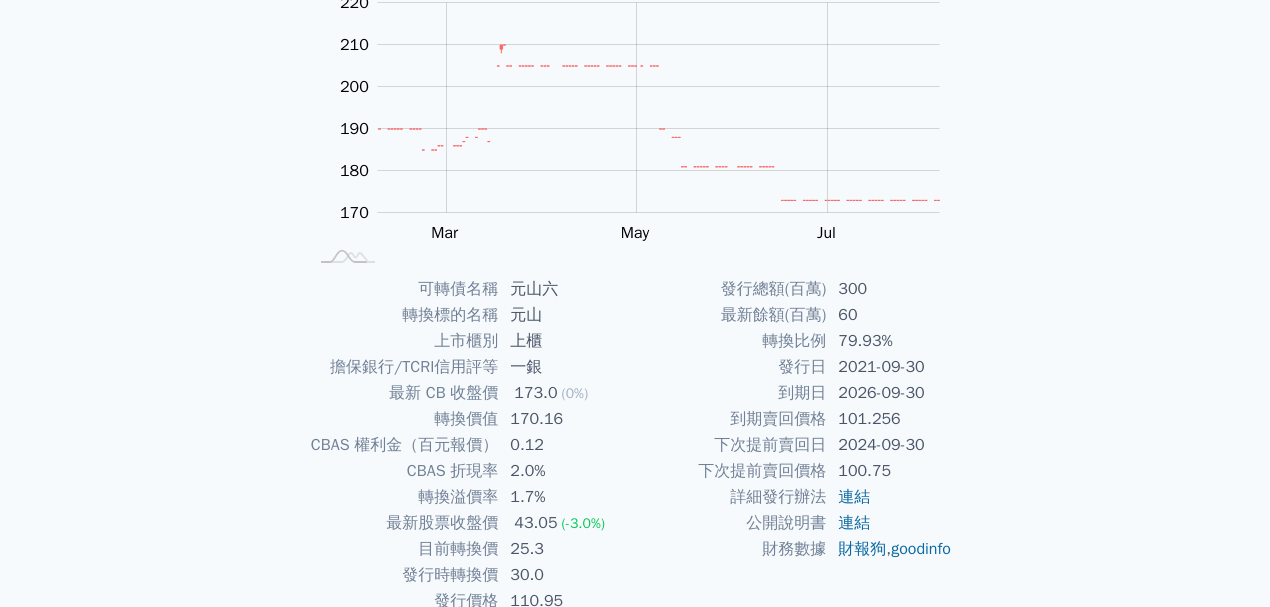 scroll, scrollTop: 266, scrollLeft: 0, axis: vertical 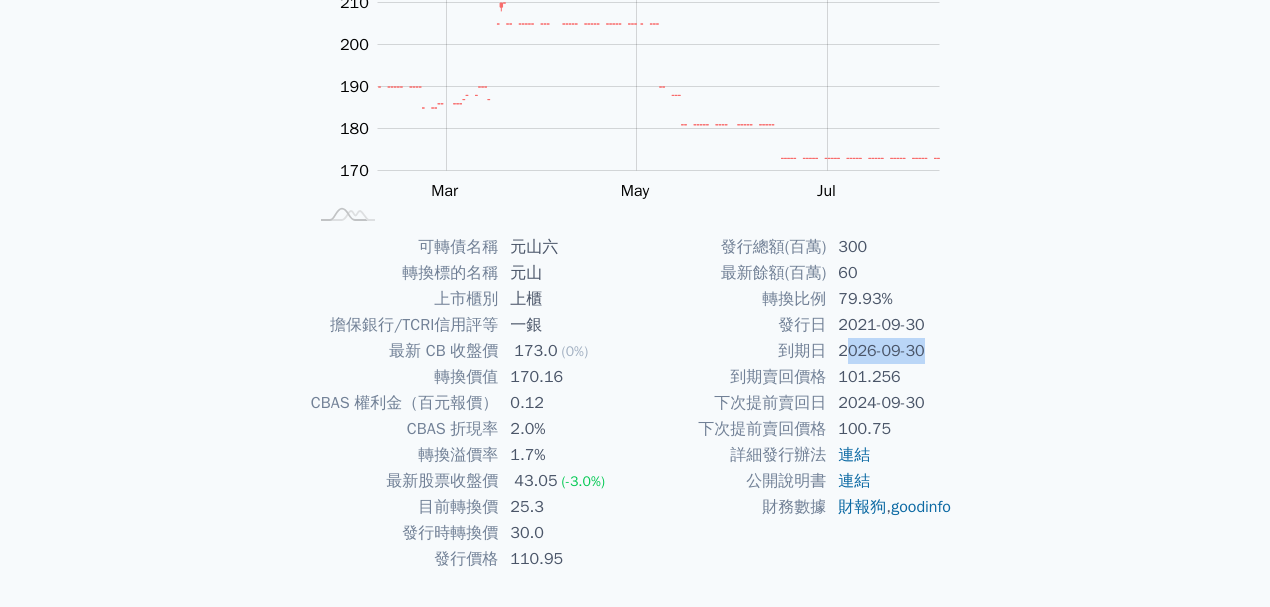 drag, startPoint x: 942, startPoint y: 346, endPoint x: 820, endPoint y: 356, distance: 122.40915 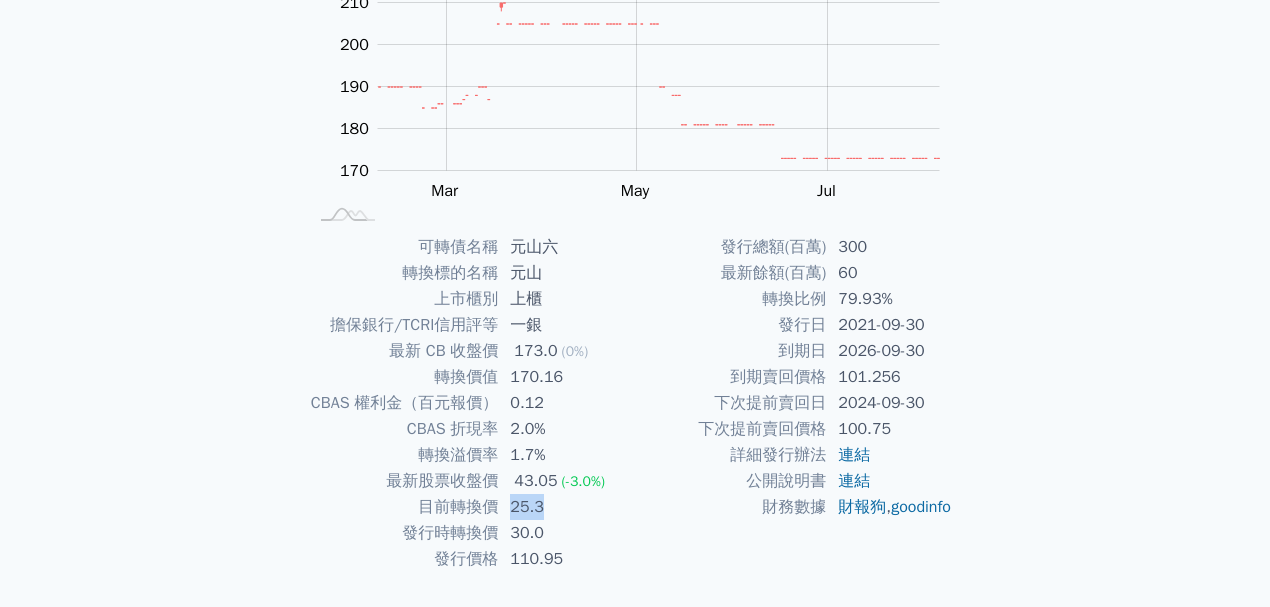 drag, startPoint x: 543, startPoint y: 507, endPoint x: 500, endPoint y: 511, distance: 43.185646 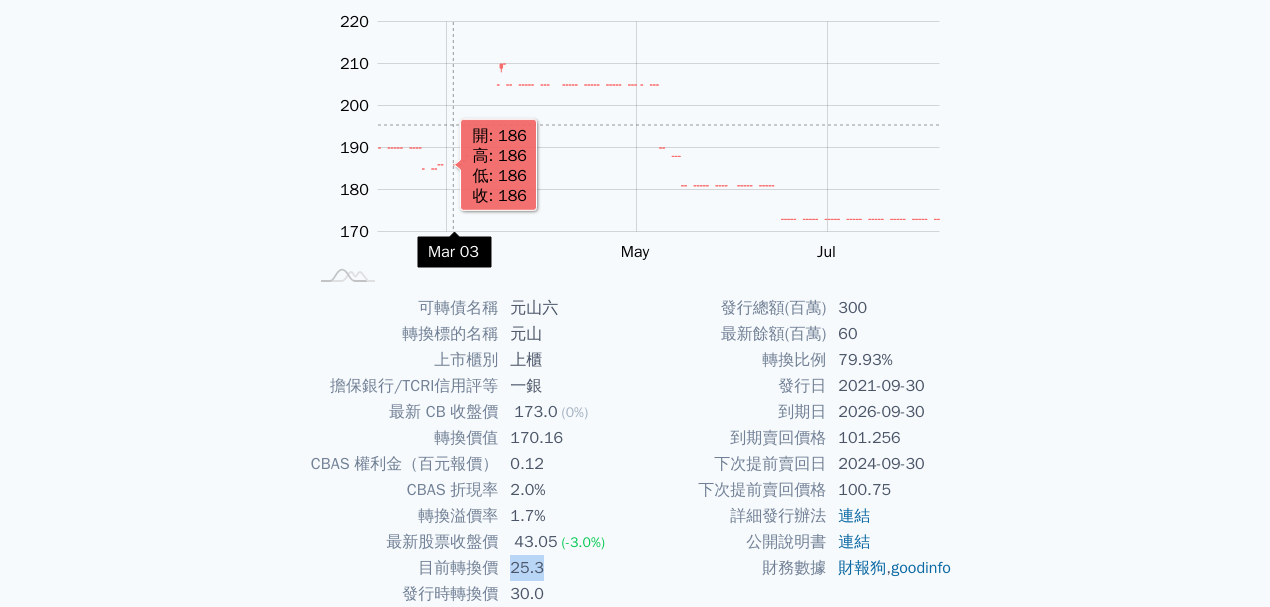 scroll, scrollTop: 0, scrollLeft: 0, axis: both 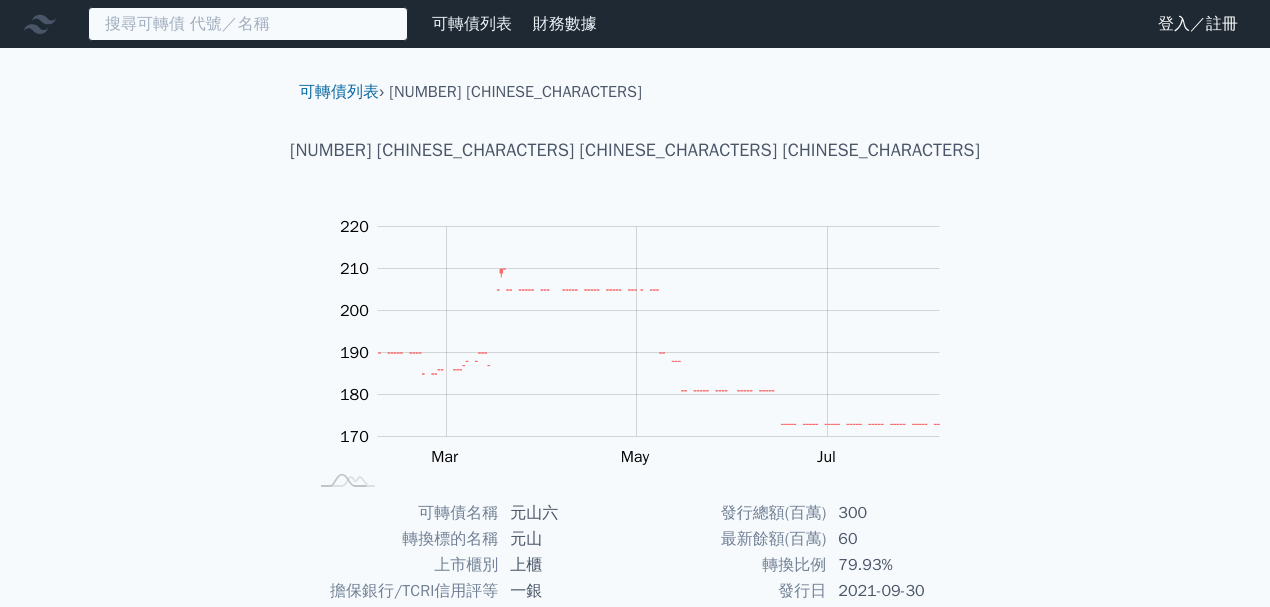 click at bounding box center [248, 24] 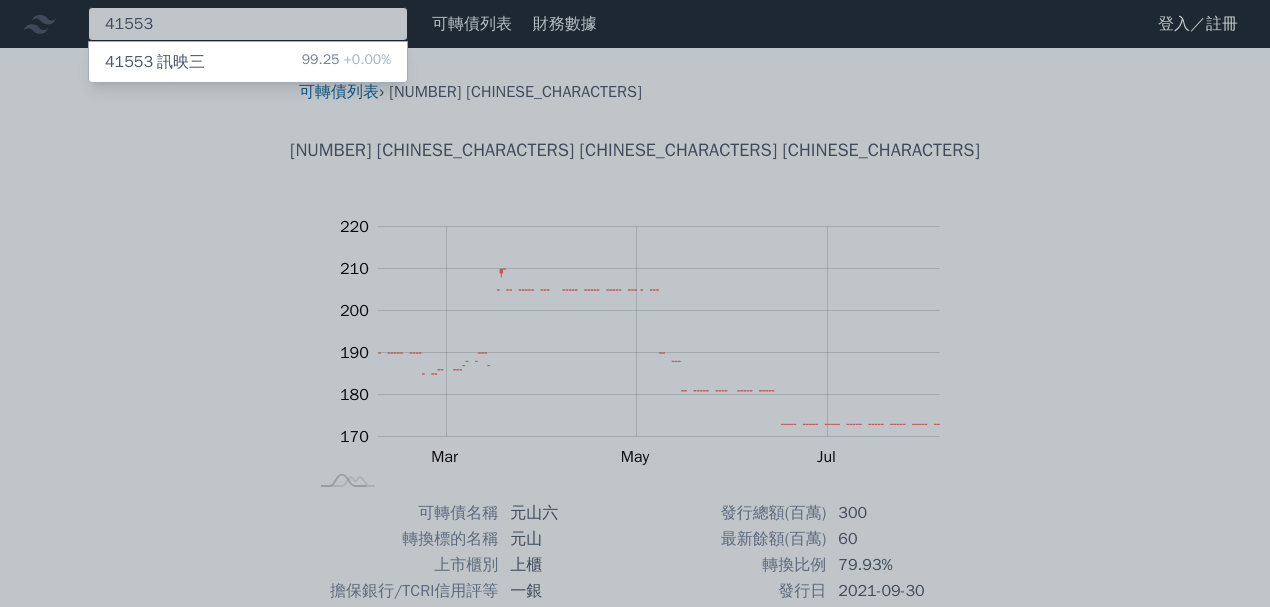 type on "41553" 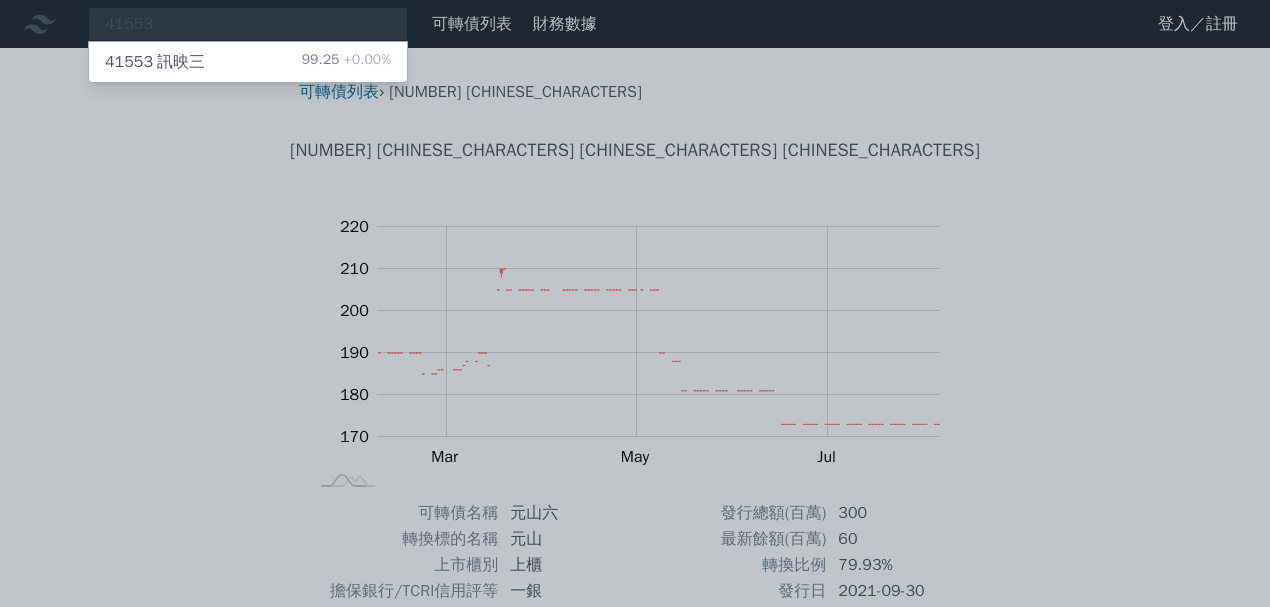 click on "+0.00%" at bounding box center [365, 59] 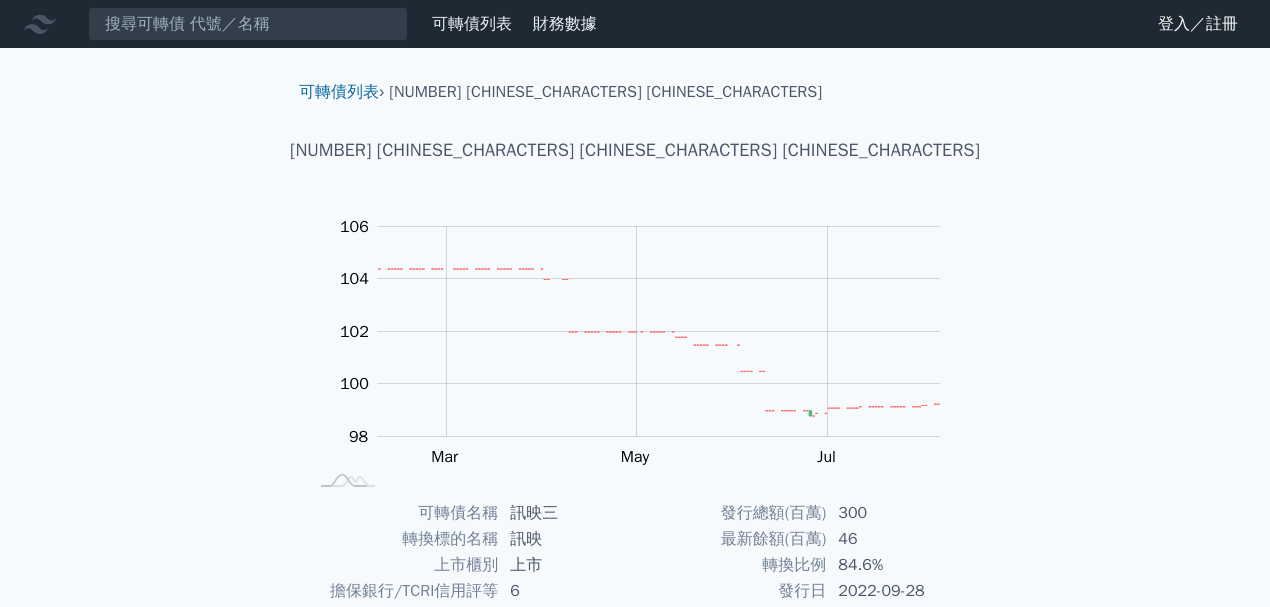 scroll, scrollTop: 266, scrollLeft: 0, axis: vertical 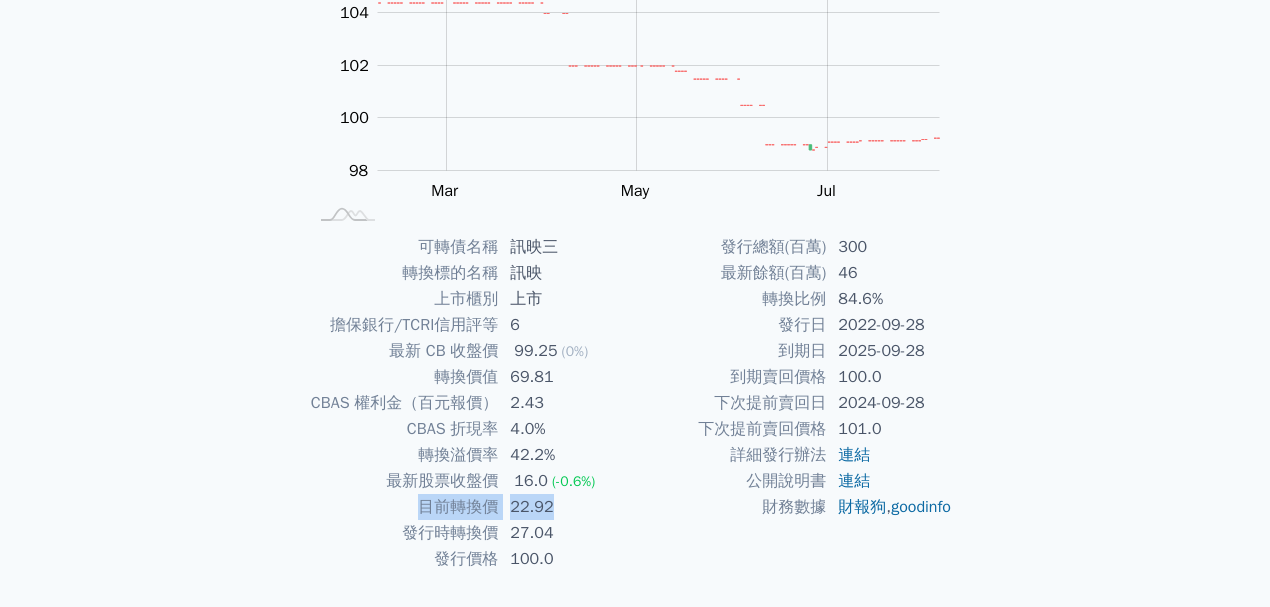 drag, startPoint x: 574, startPoint y: 505, endPoint x: 414, endPoint y: 514, distance: 160.25293 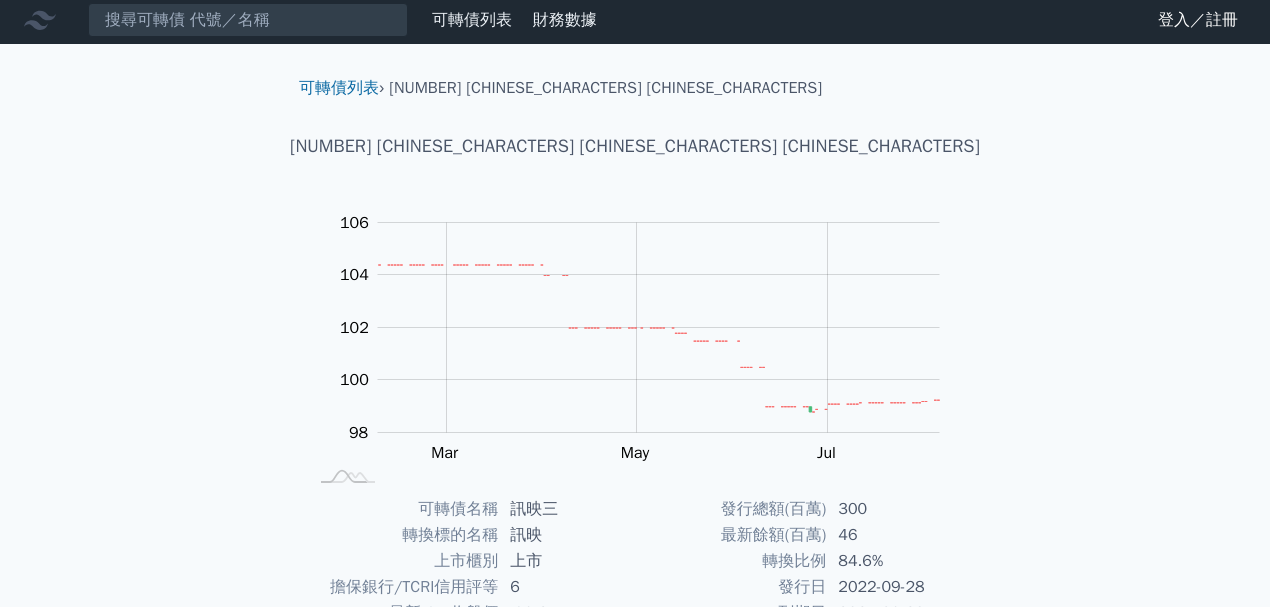 scroll, scrollTop: 0, scrollLeft: 0, axis: both 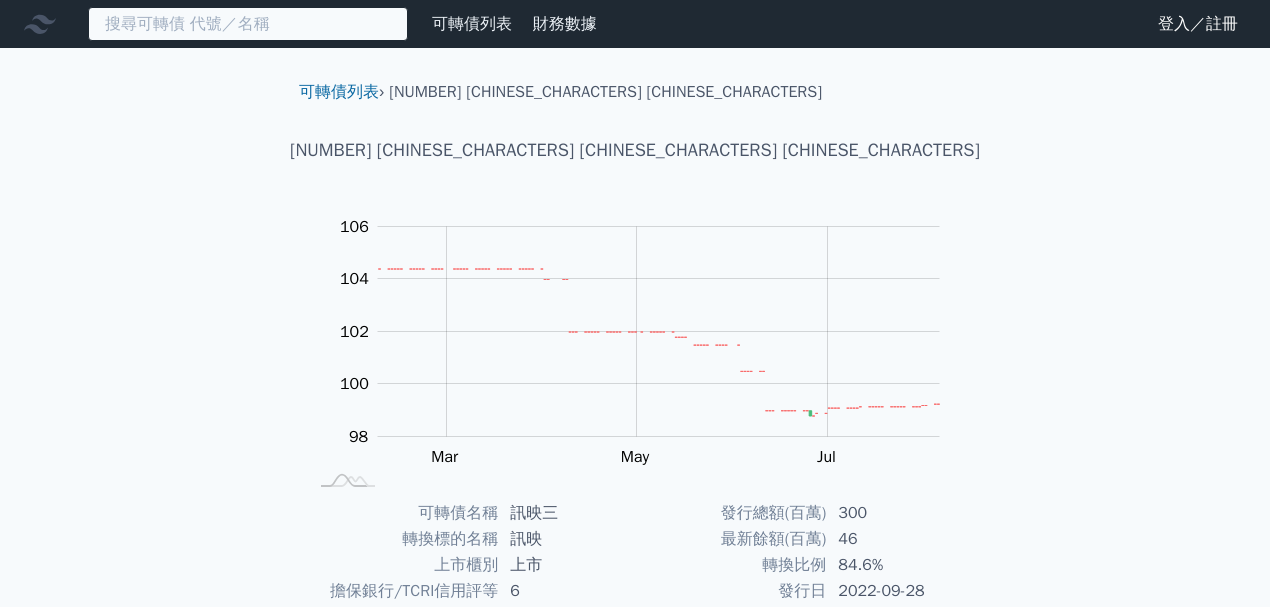 click at bounding box center [248, 24] 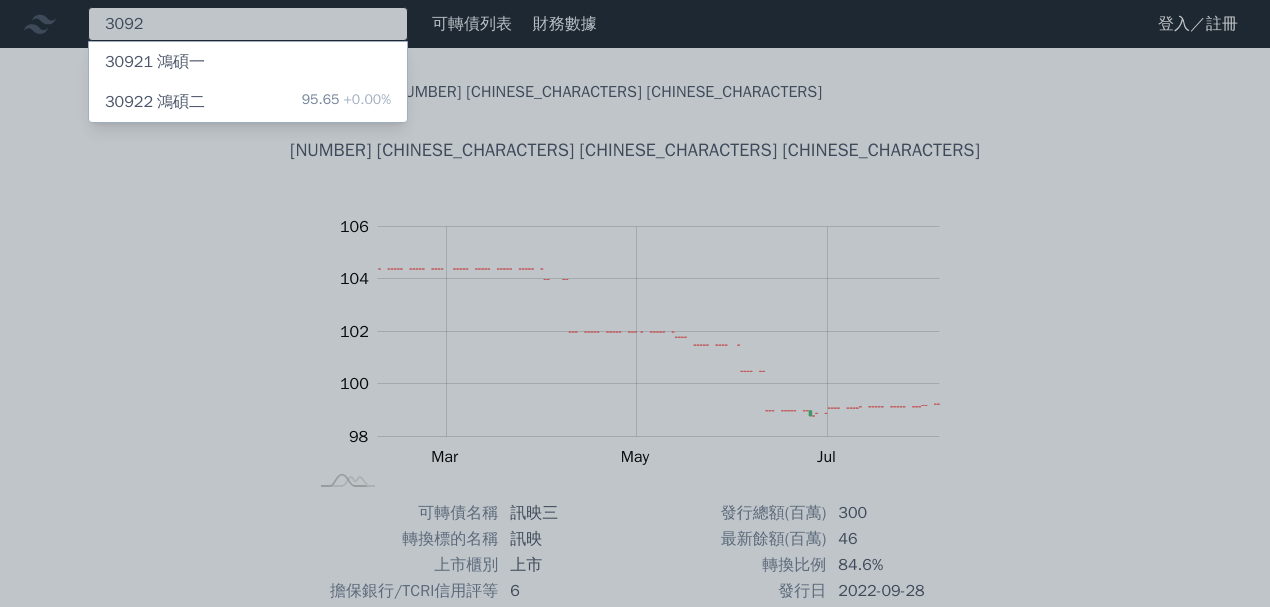 type on "3092" 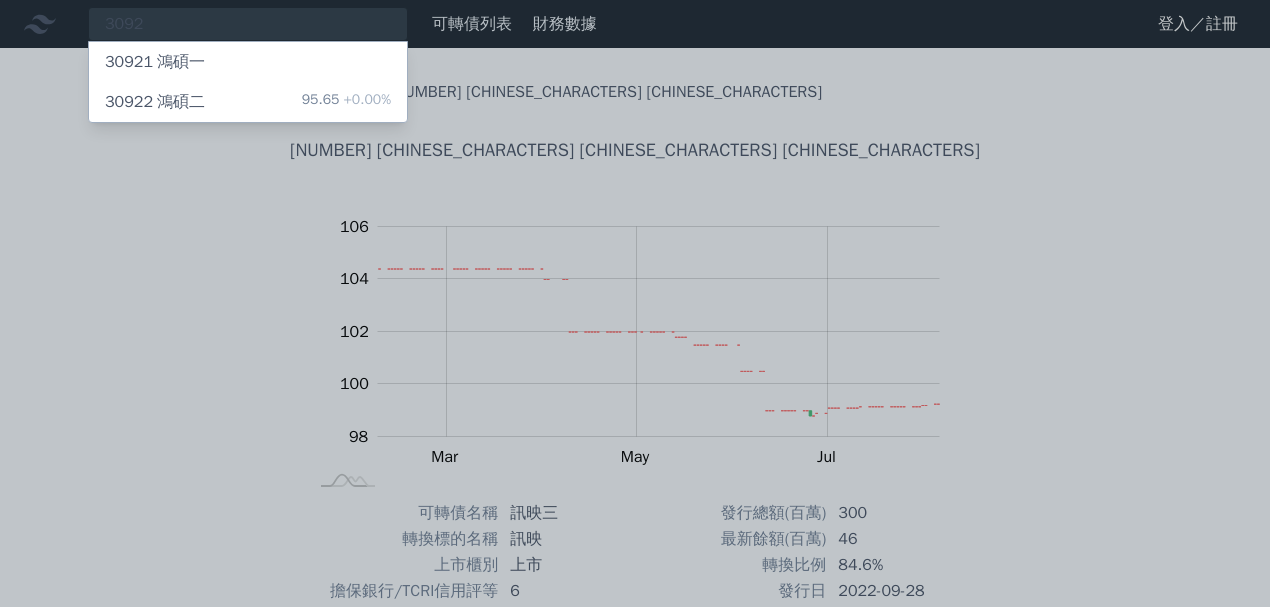 click on "+0.00%" at bounding box center [365, 99] 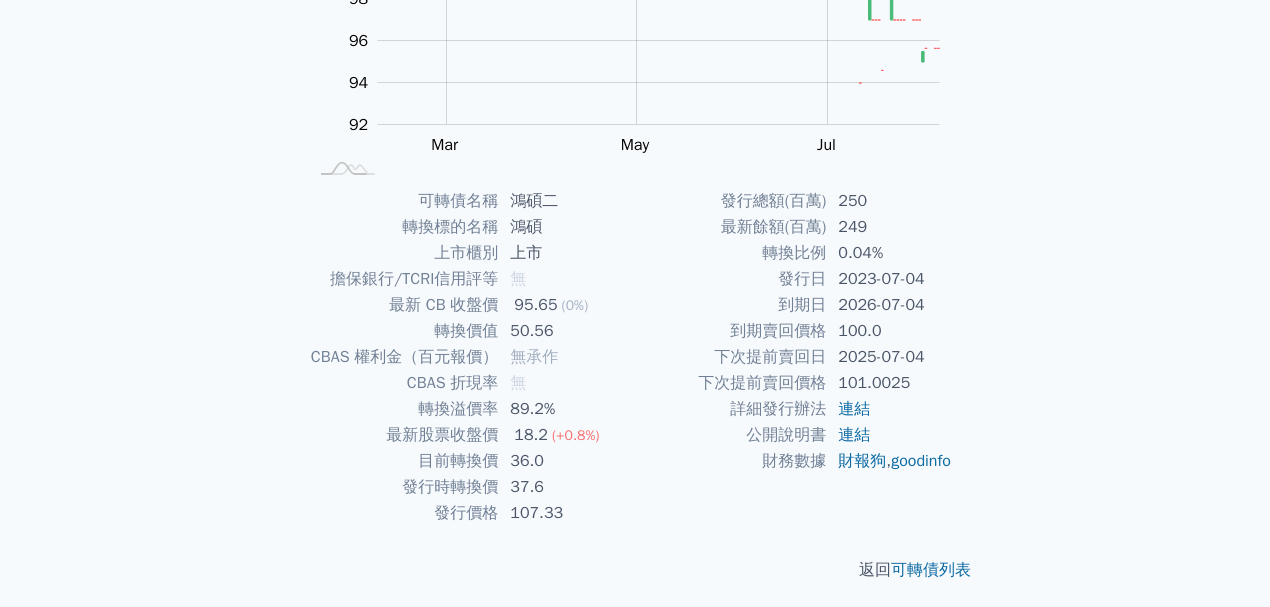 scroll, scrollTop: 318, scrollLeft: 0, axis: vertical 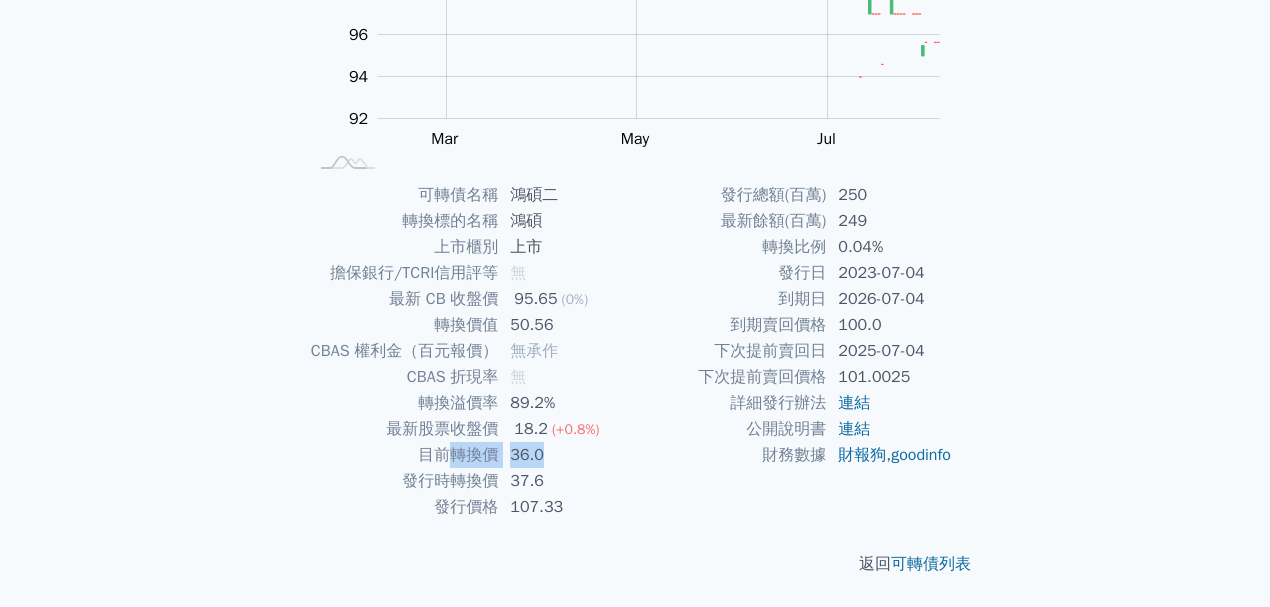 drag, startPoint x: 532, startPoint y: 458, endPoint x: 448, endPoint y: 459, distance: 84.00595 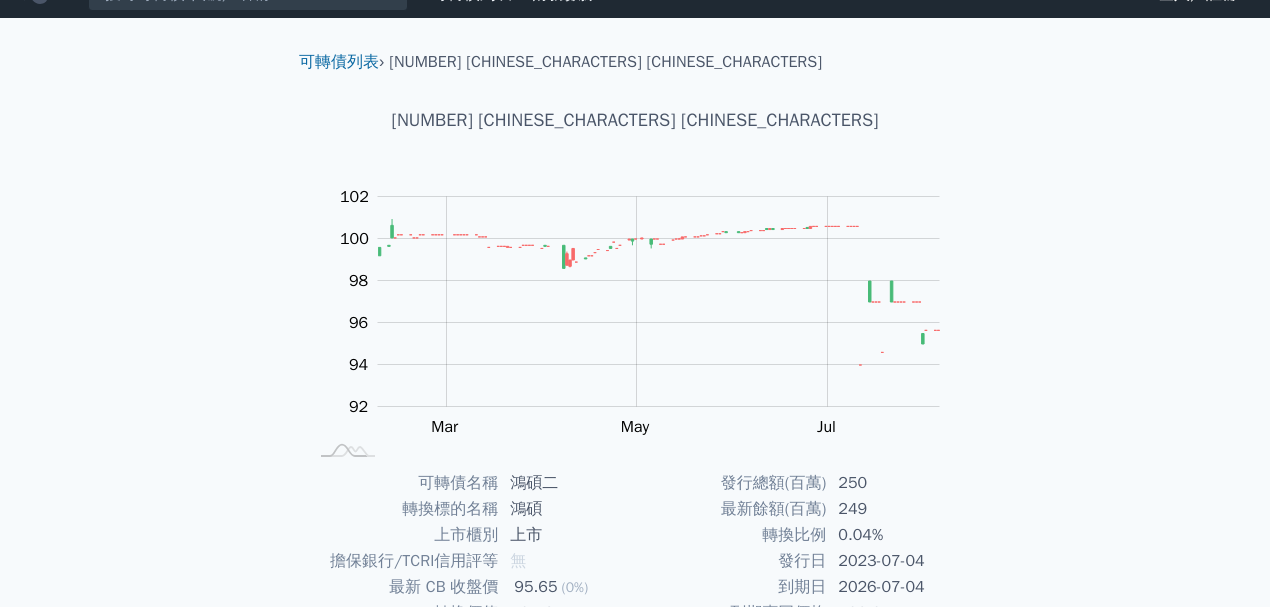 scroll, scrollTop: 0, scrollLeft: 0, axis: both 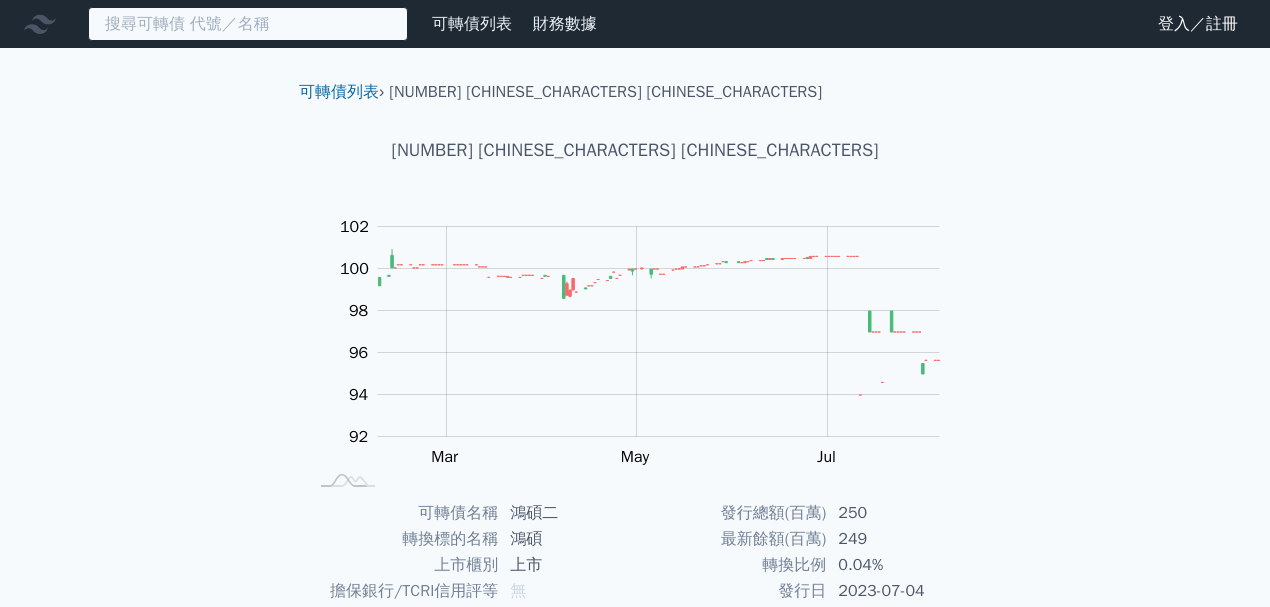 click at bounding box center (248, 24) 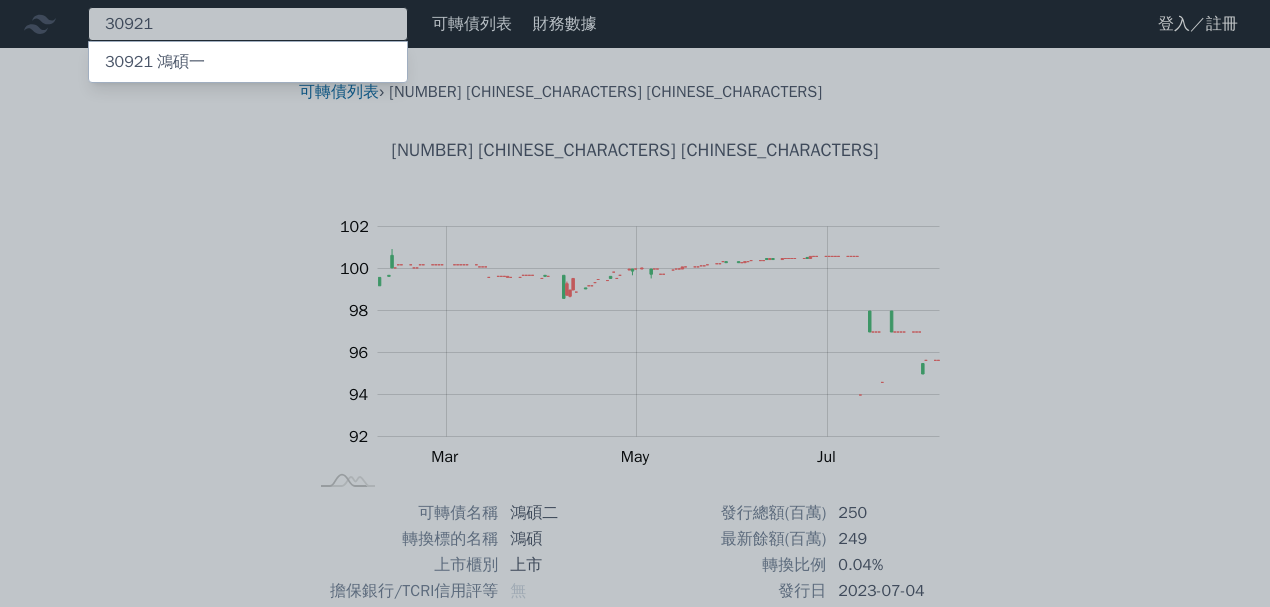 type on "30921" 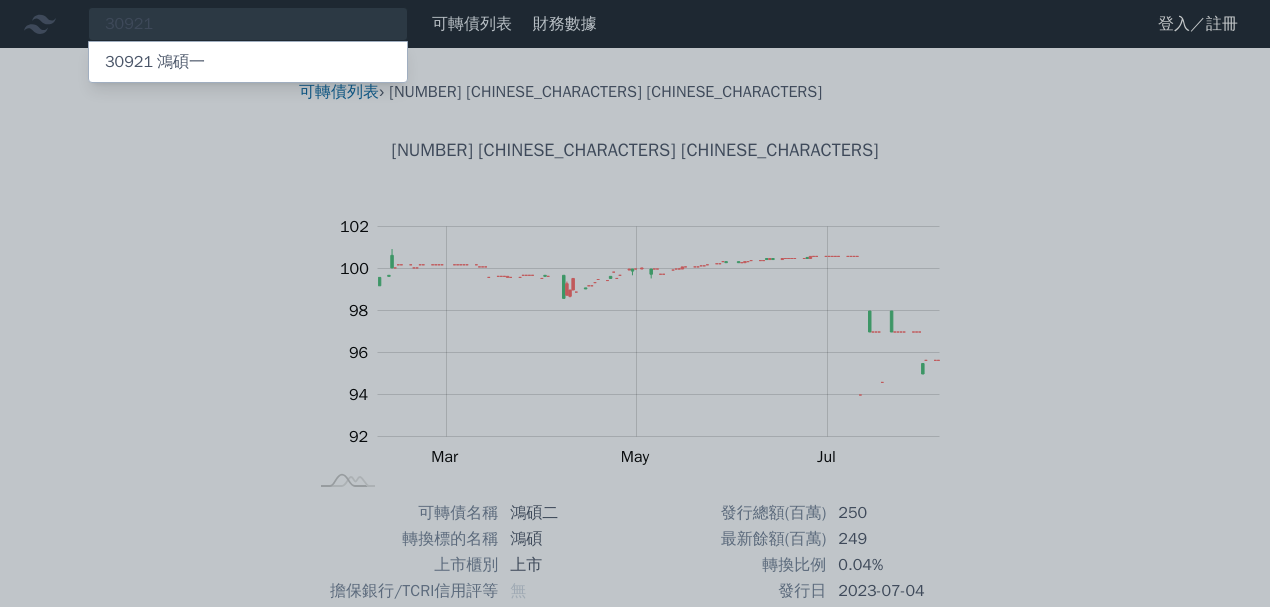 click on "30921 鴻碩一" at bounding box center (248, 62) 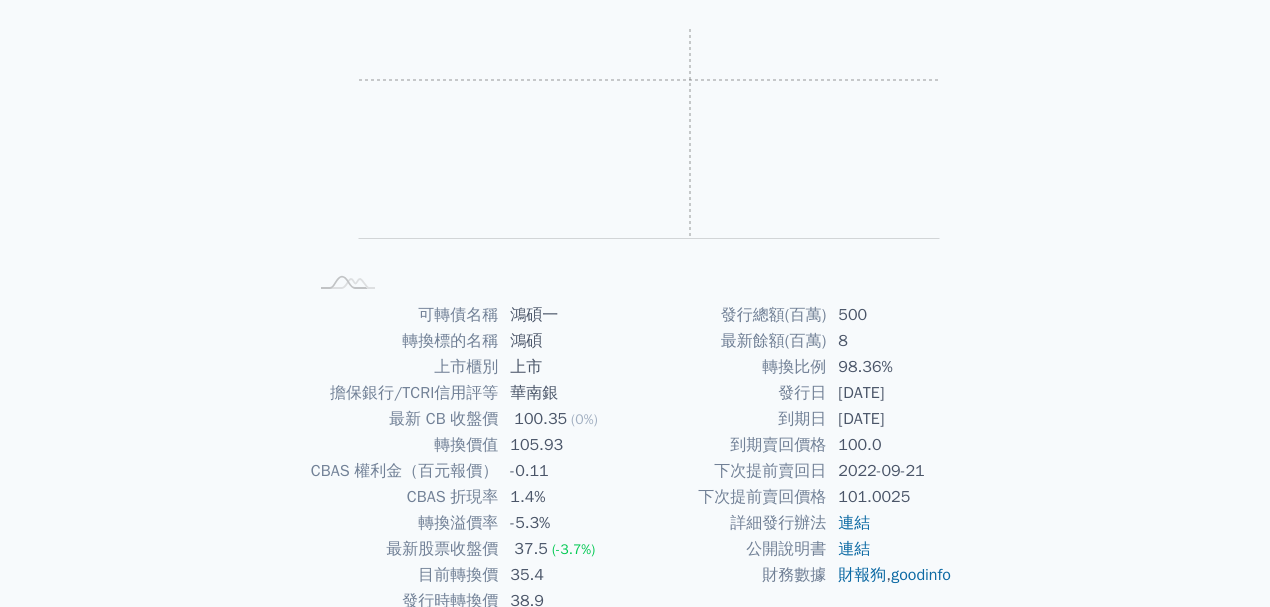 scroll, scrollTop: 266, scrollLeft: 0, axis: vertical 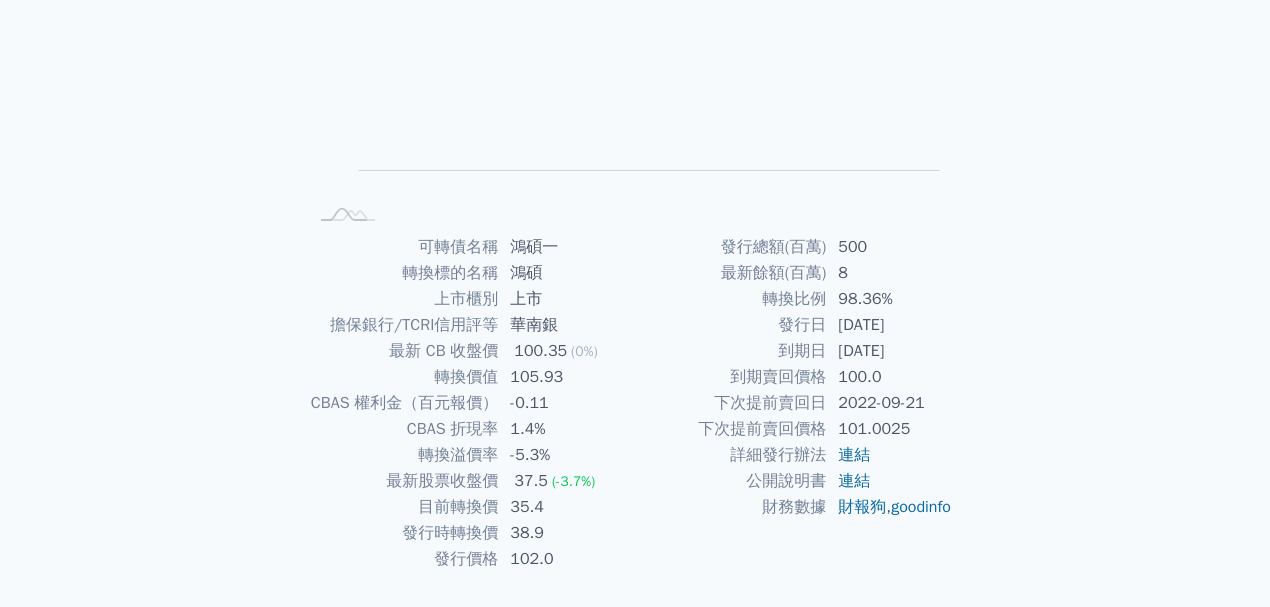 drag, startPoint x: 930, startPoint y: 353, endPoint x: 836, endPoint y: 355, distance: 94.02127 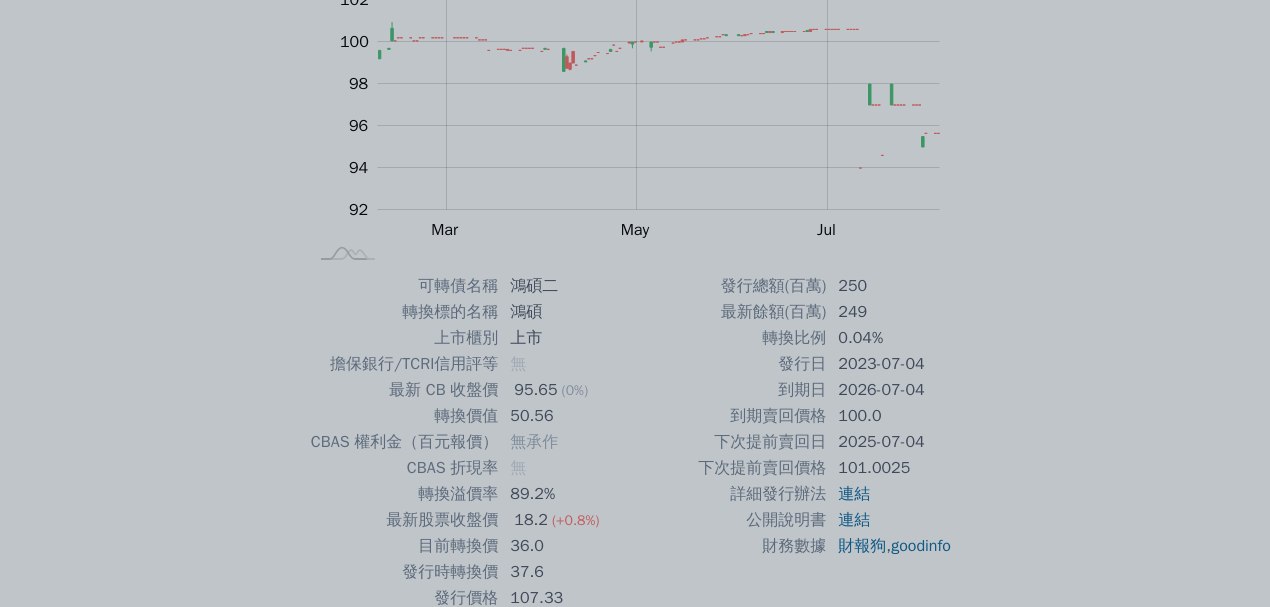 scroll, scrollTop: 0, scrollLeft: 0, axis: both 